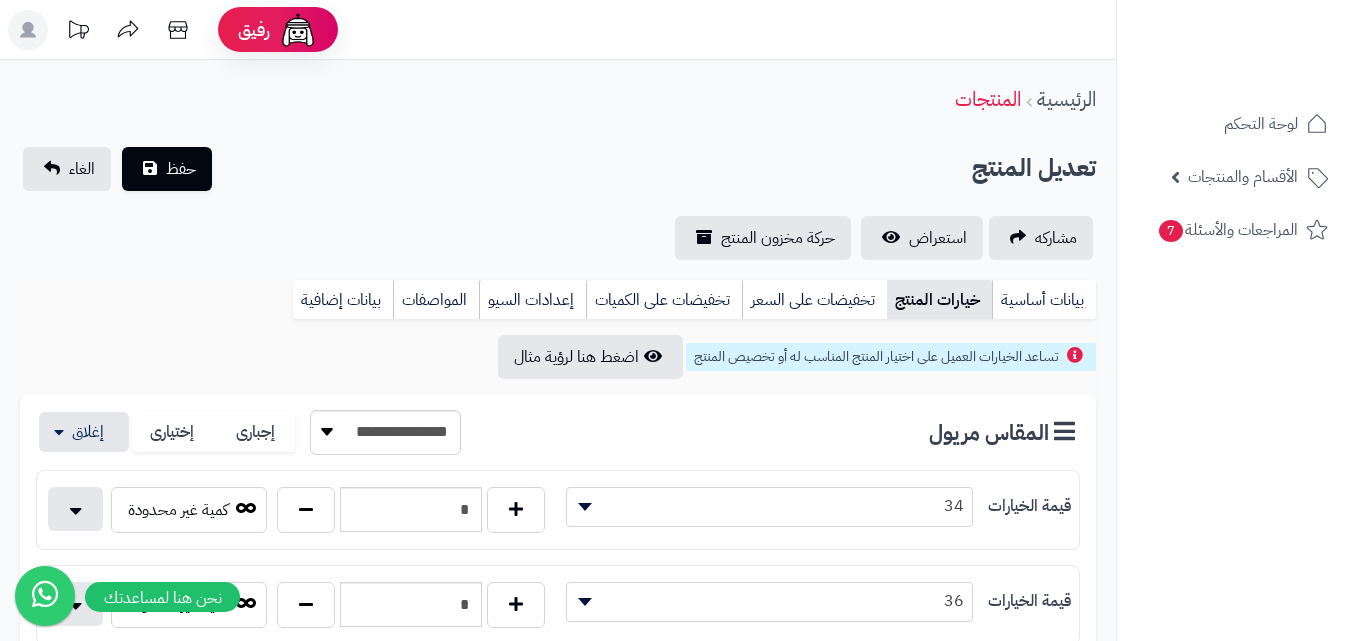 scroll, scrollTop: 0, scrollLeft: 0, axis: both 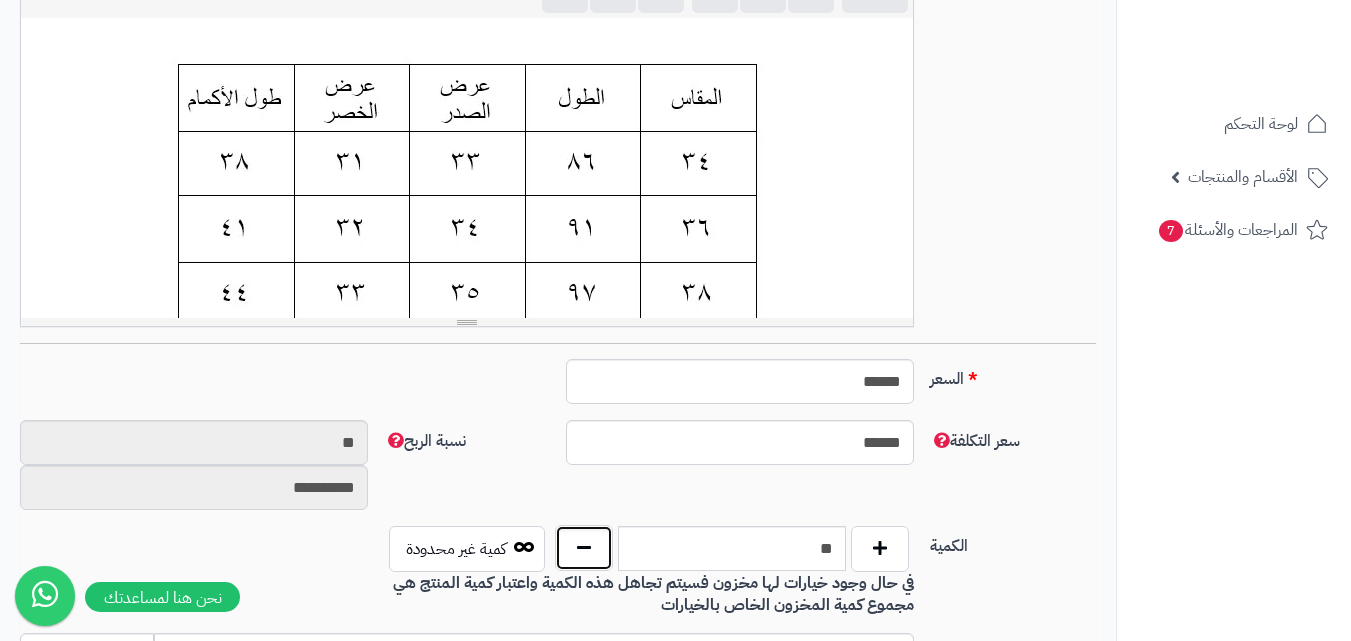 click at bounding box center [584, 548] 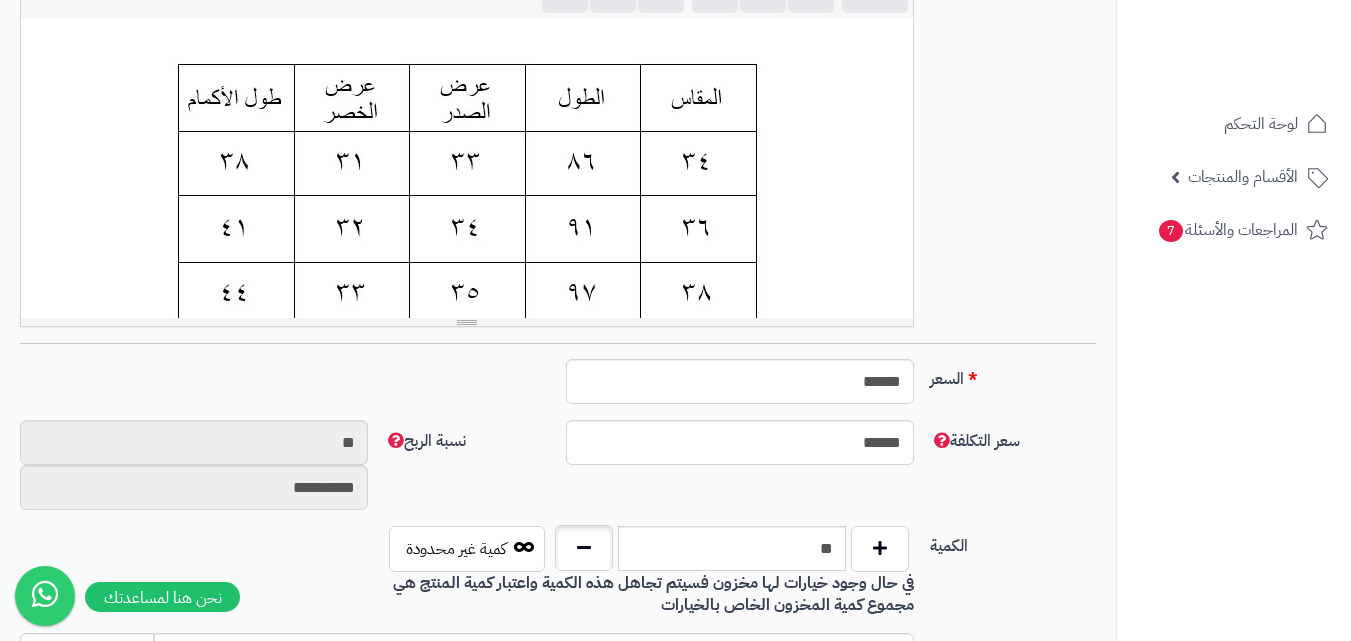 type on "**" 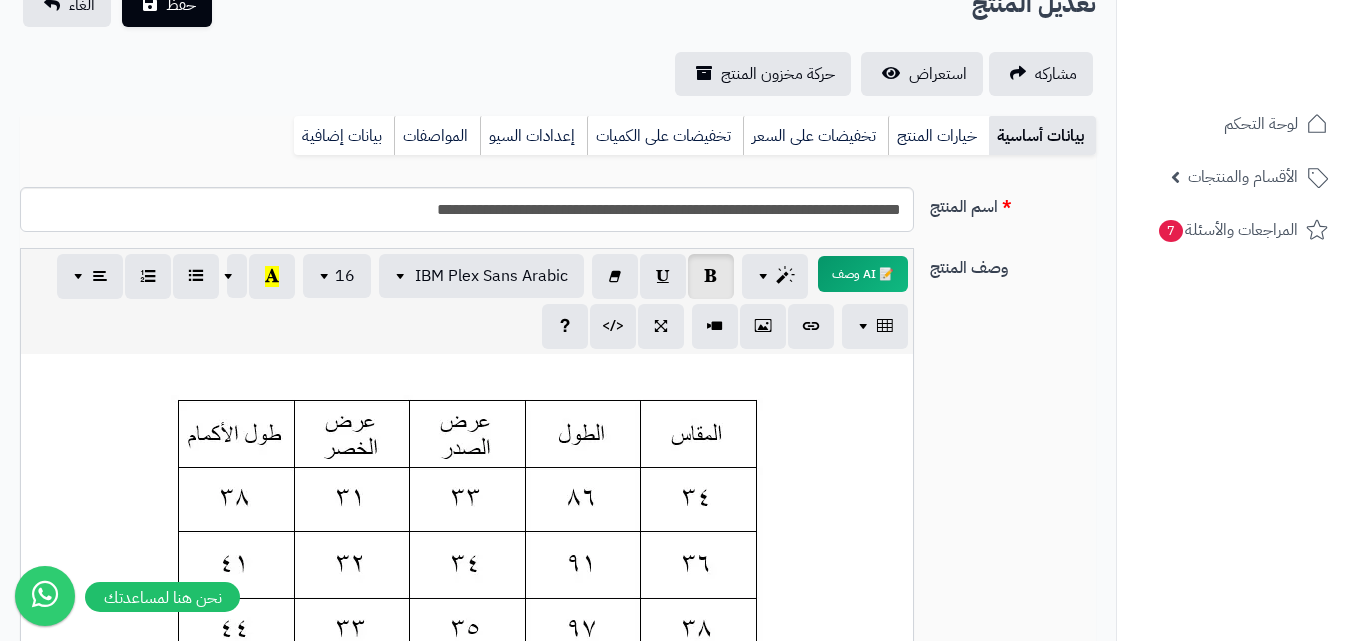 scroll, scrollTop: 0, scrollLeft: 0, axis: both 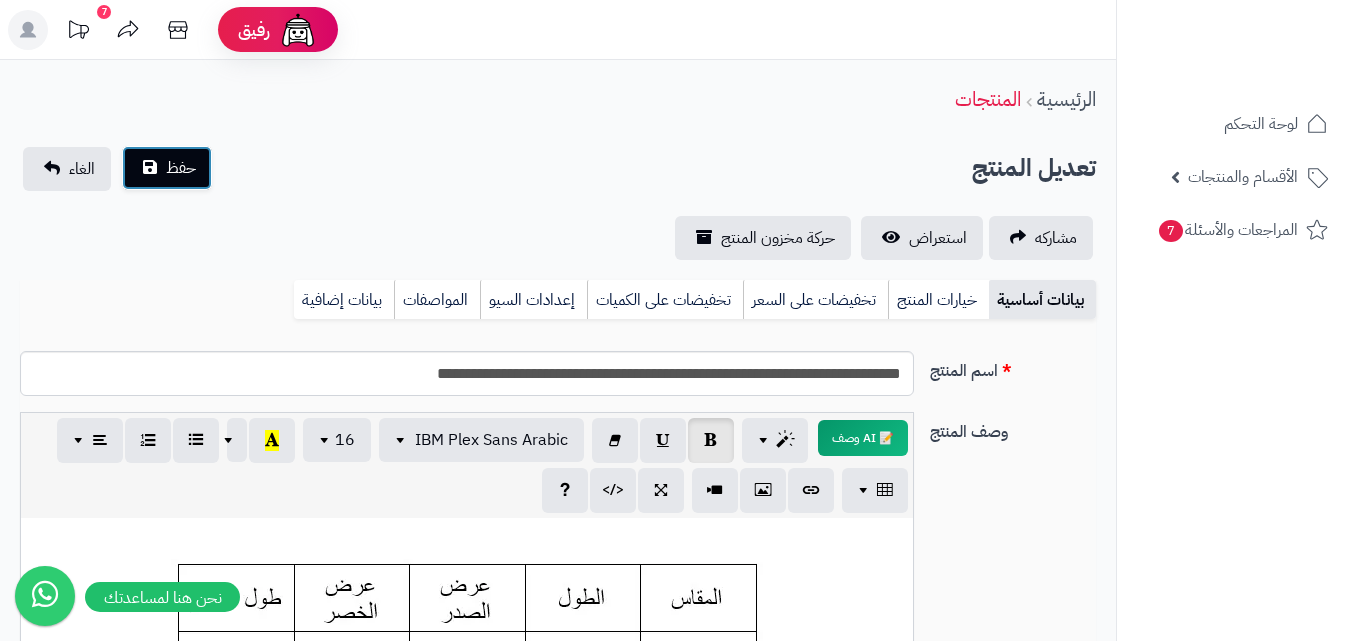 click on "حفظ" at bounding box center [181, 168] 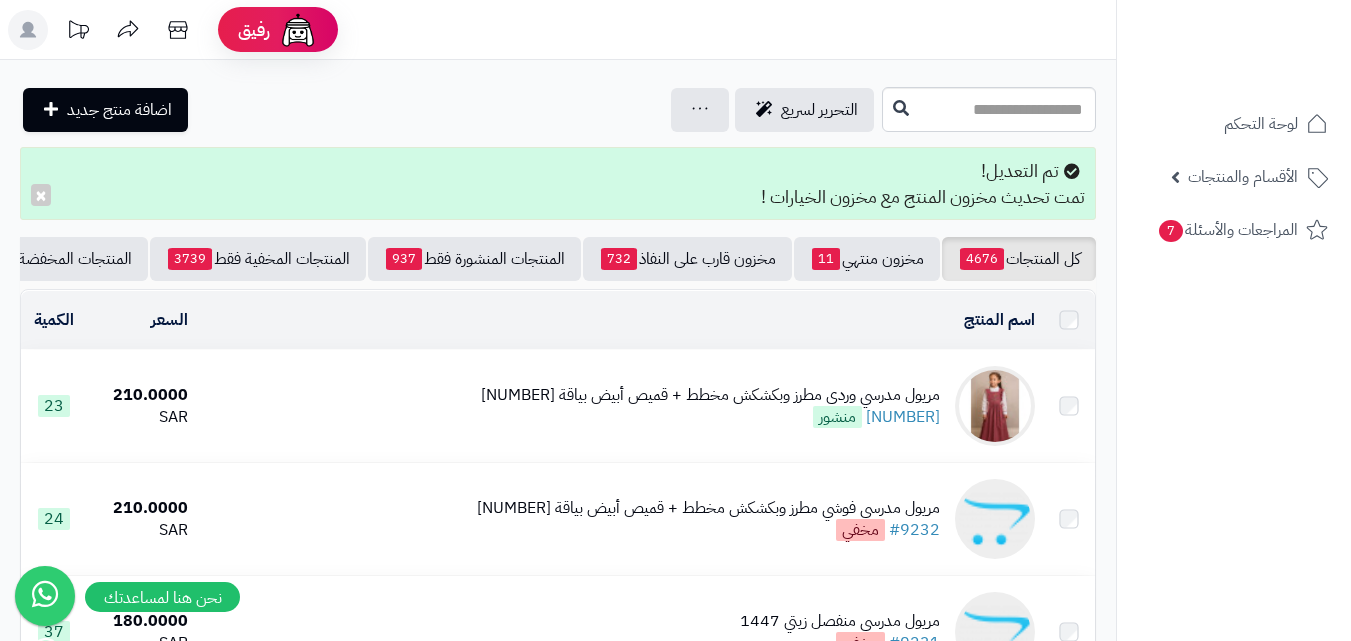 scroll, scrollTop: 0, scrollLeft: 0, axis: both 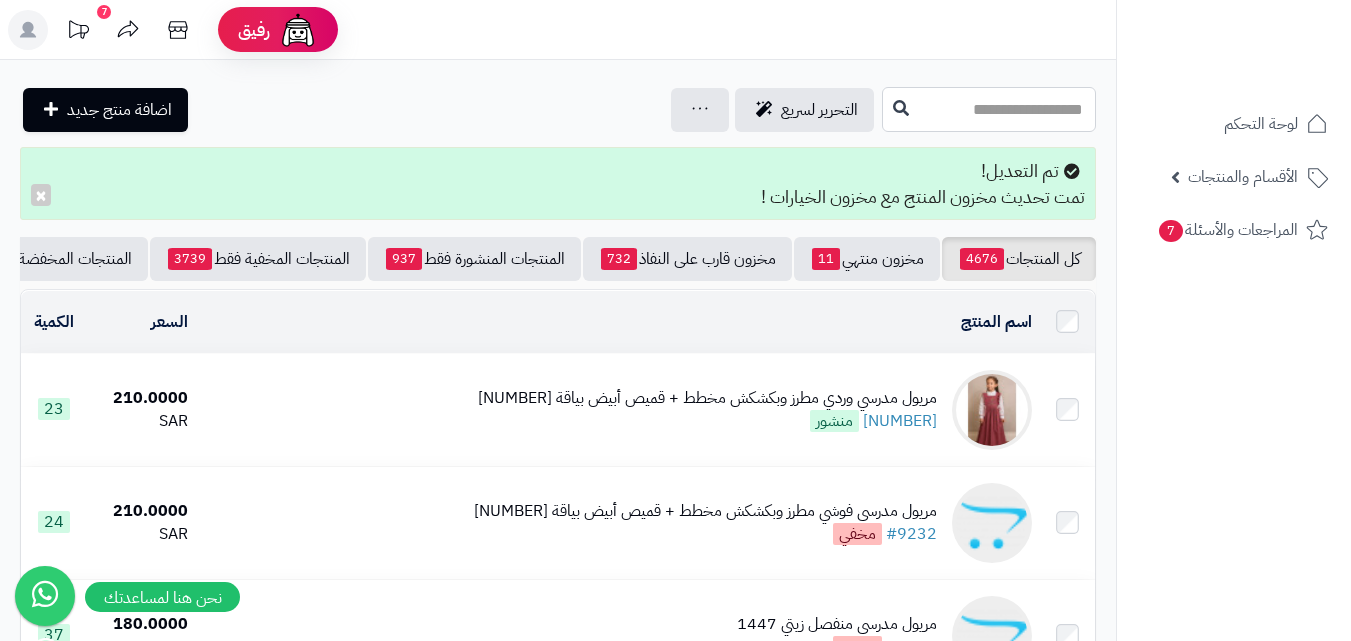 click at bounding box center (989, 109) 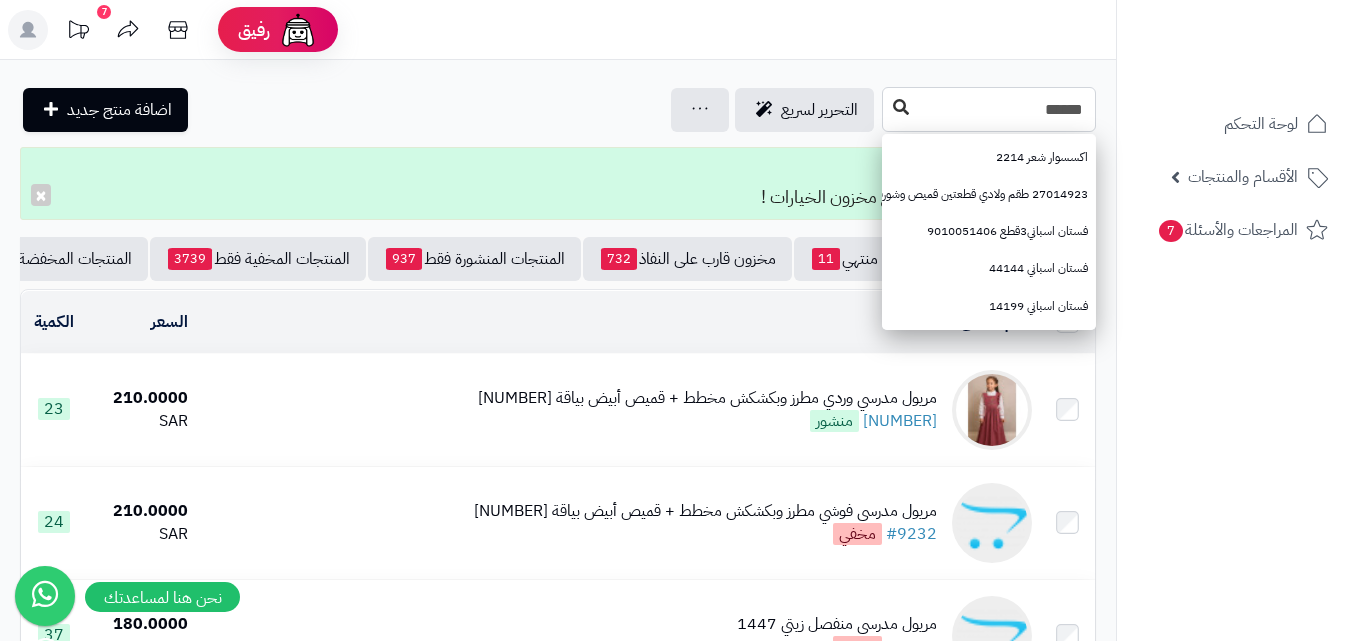 type on "******" 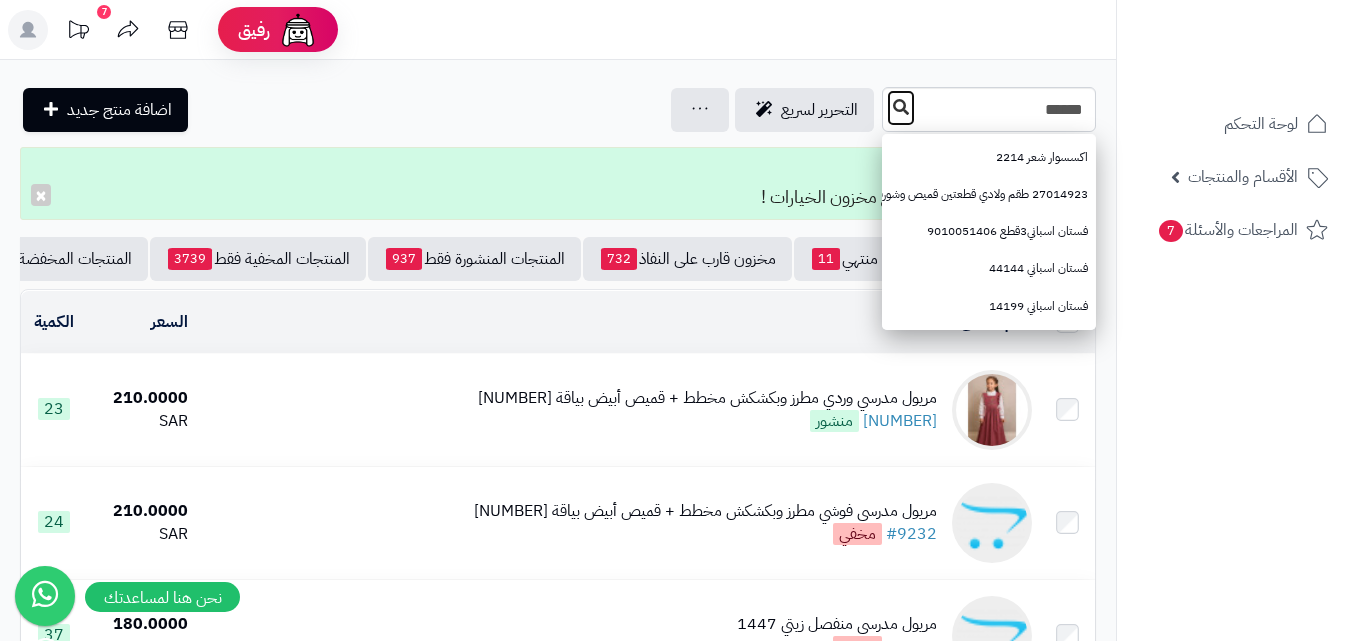 click at bounding box center (901, 108) 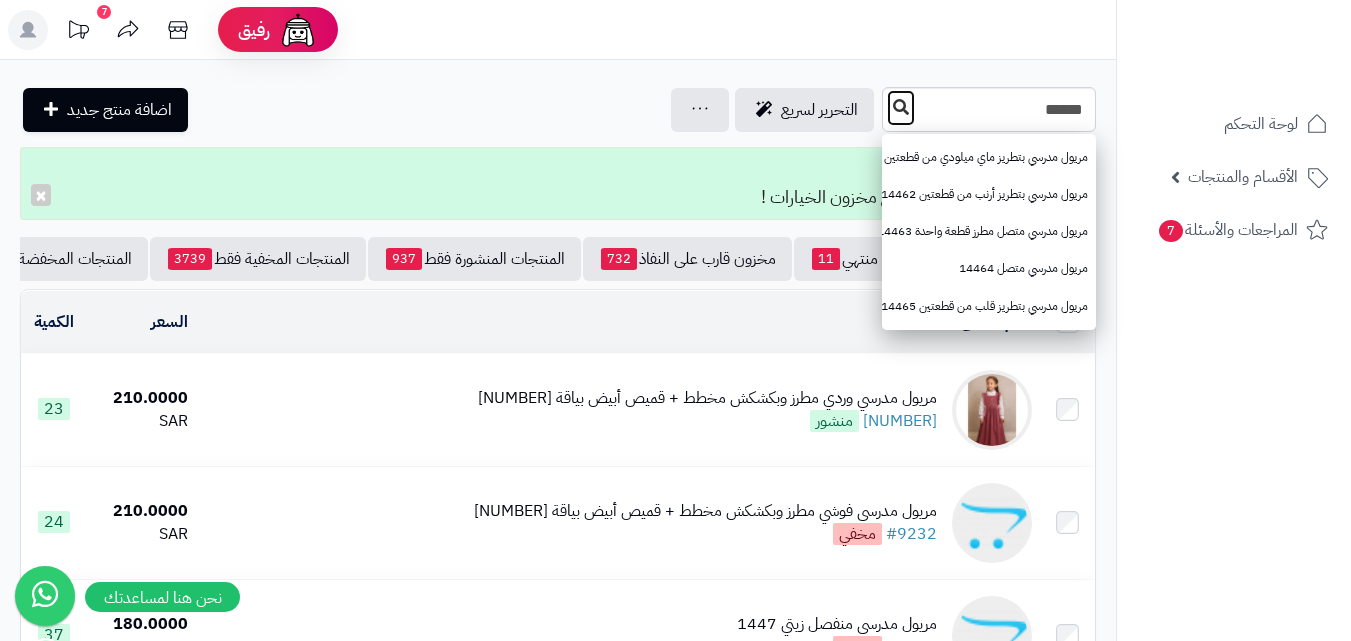 click at bounding box center [901, 107] 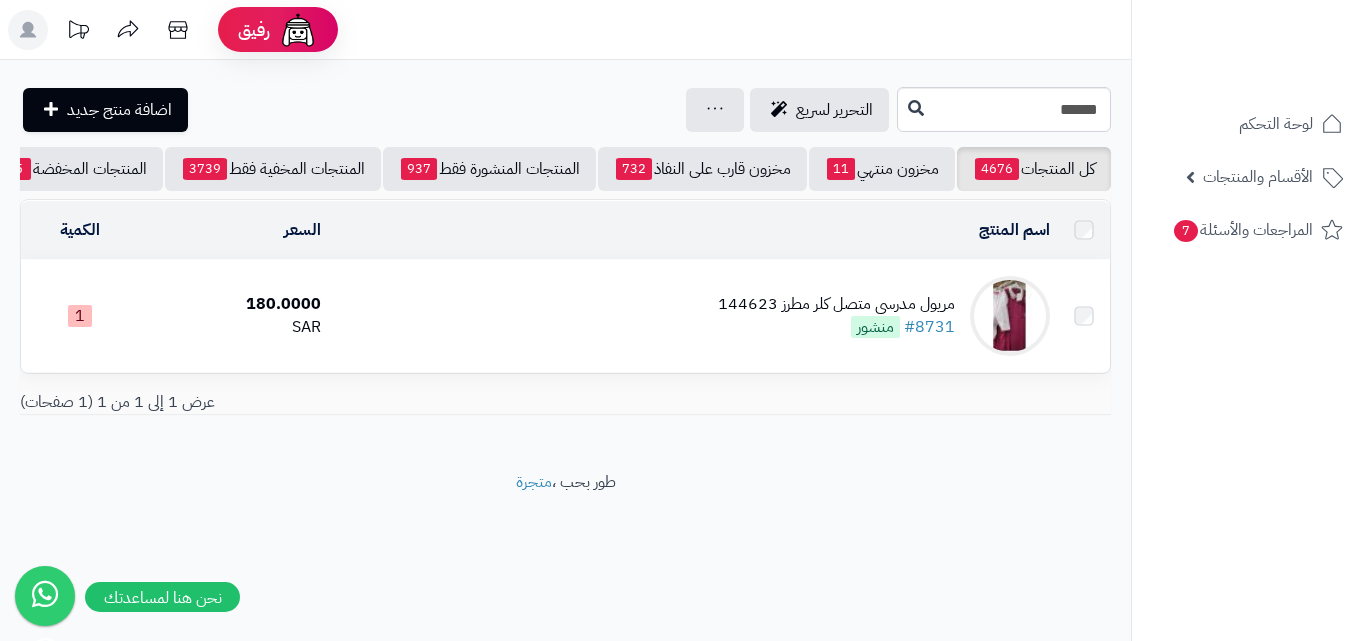 scroll, scrollTop: 0, scrollLeft: 0, axis: both 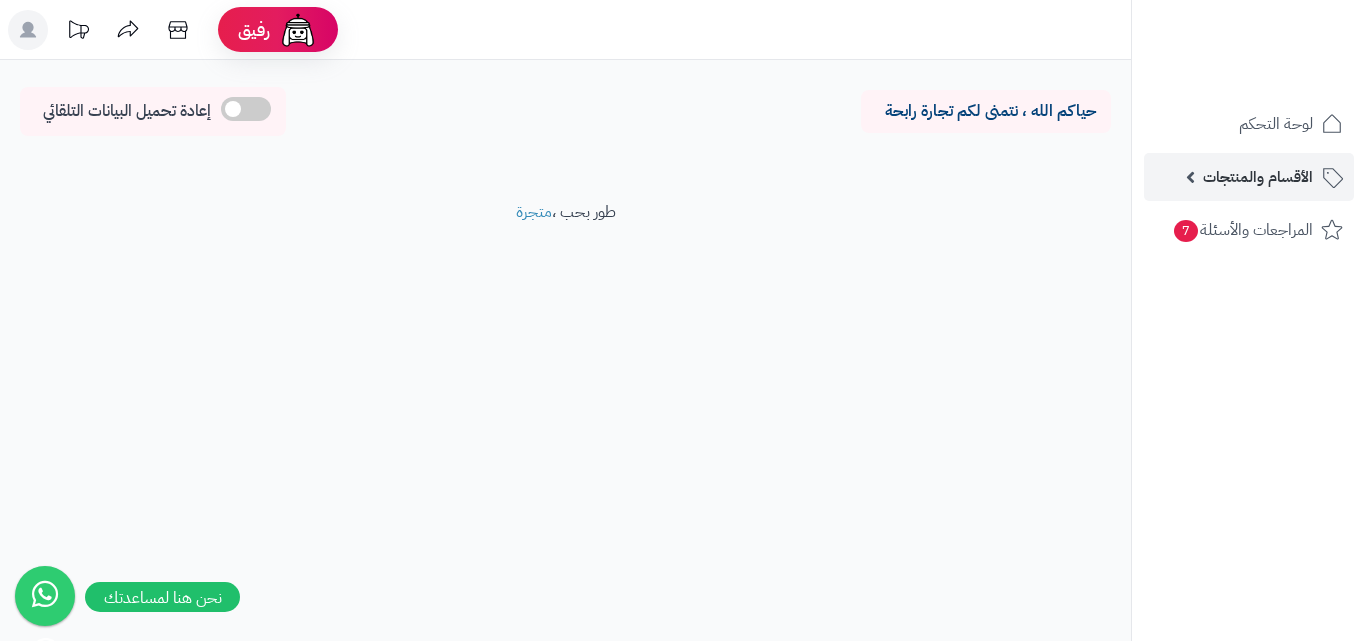 click on "الأقسام والمنتجات" at bounding box center (1258, 177) 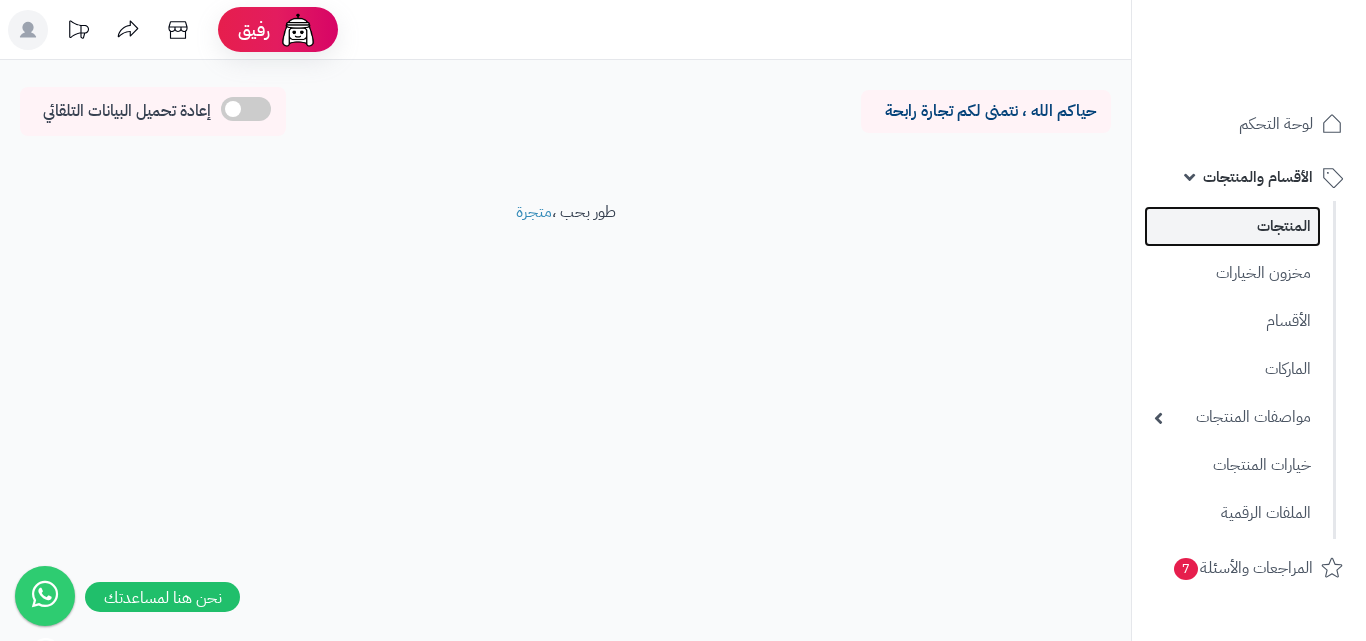 click on "المنتجات" at bounding box center [1232, 226] 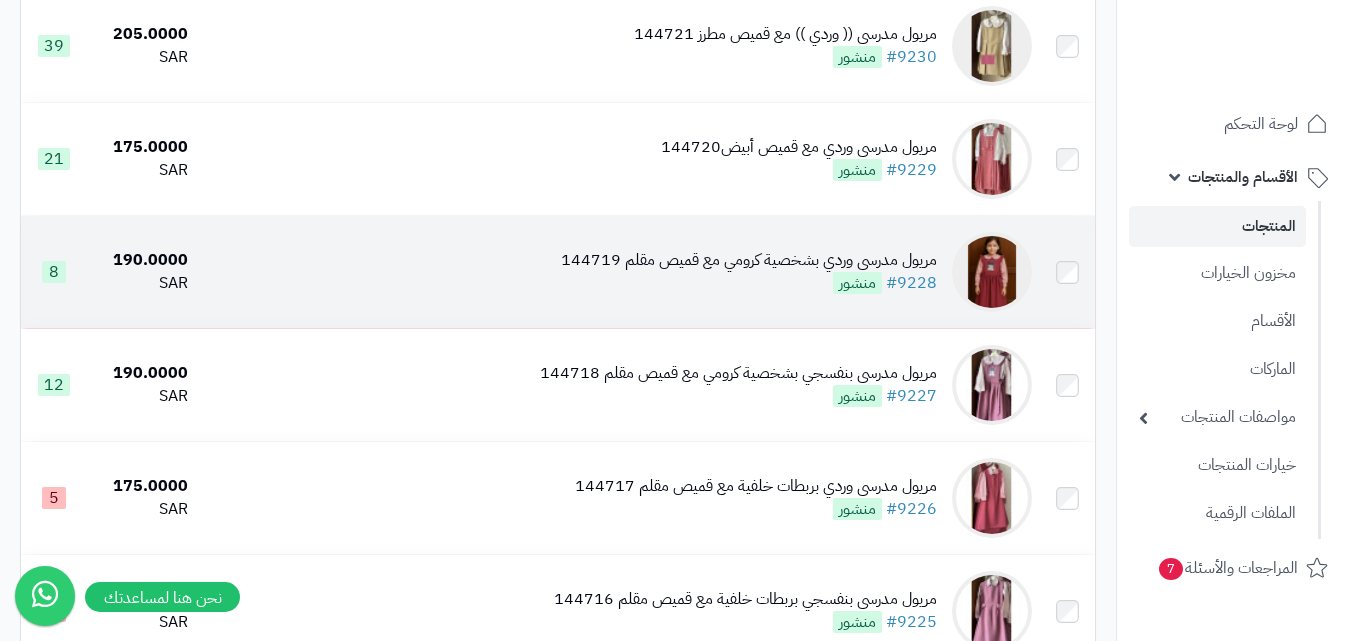 scroll, scrollTop: 800, scrollLeft: 0, axis: vertical 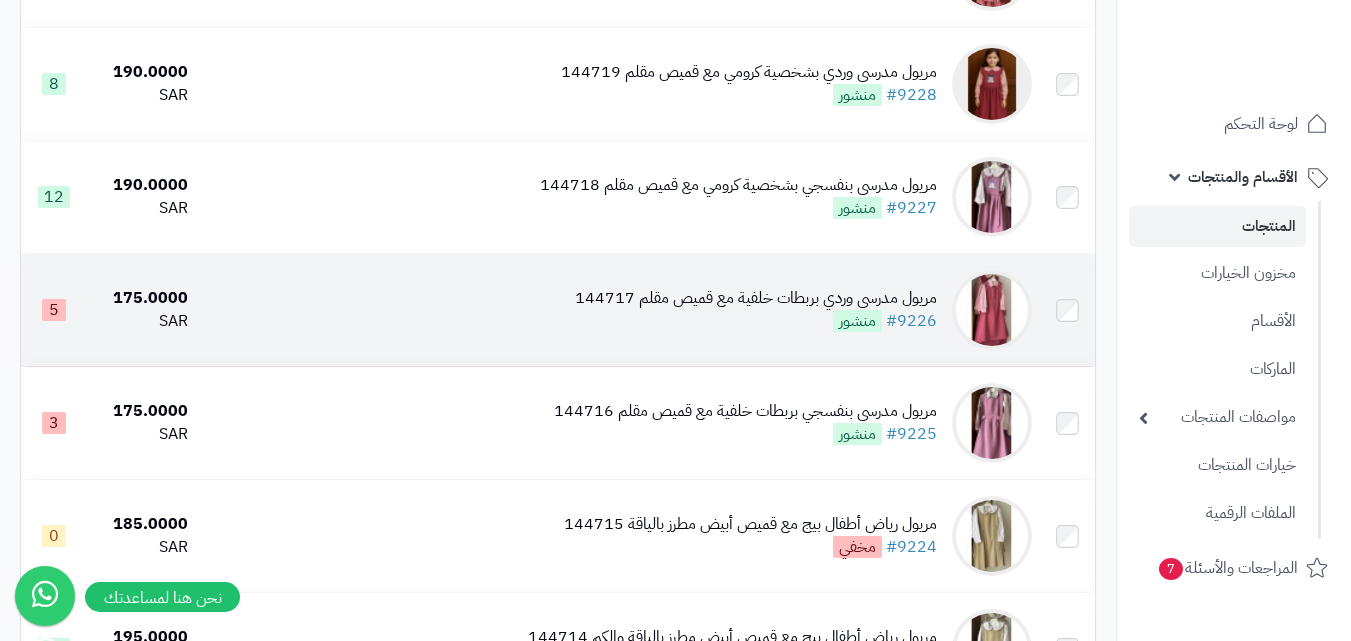 click at bounding box center [992, 310] 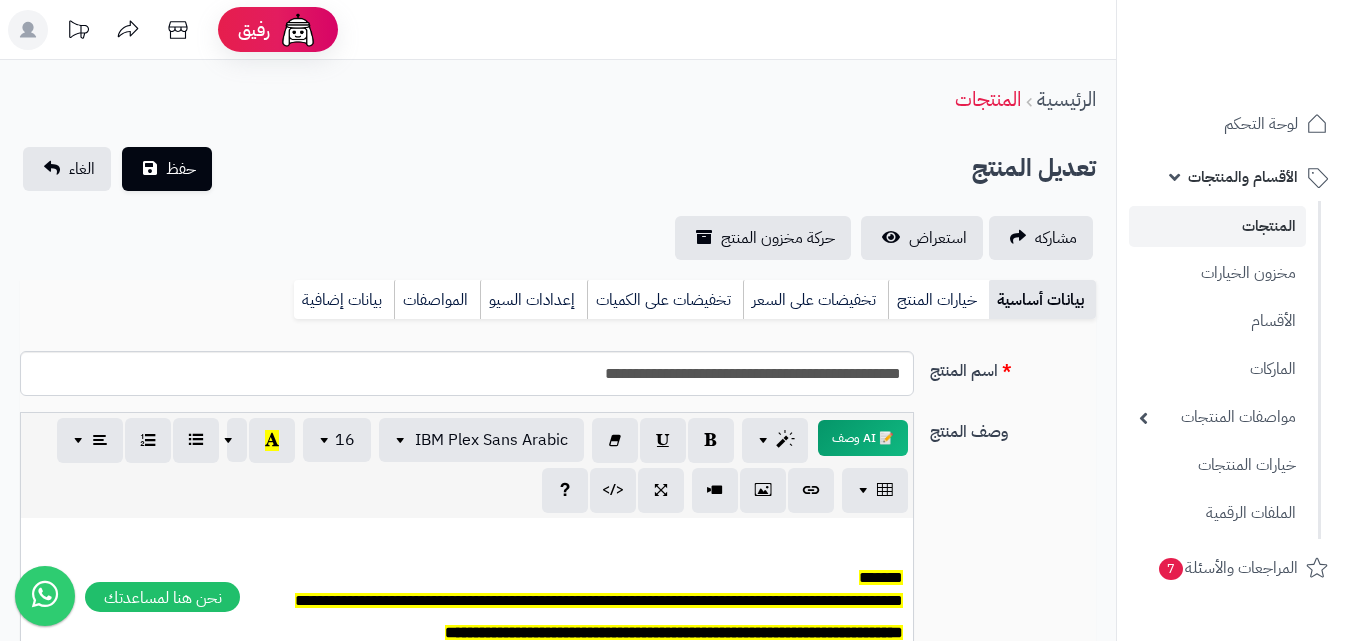 scroll, scrollTop: 0, scrollLeft: 0, axis: both 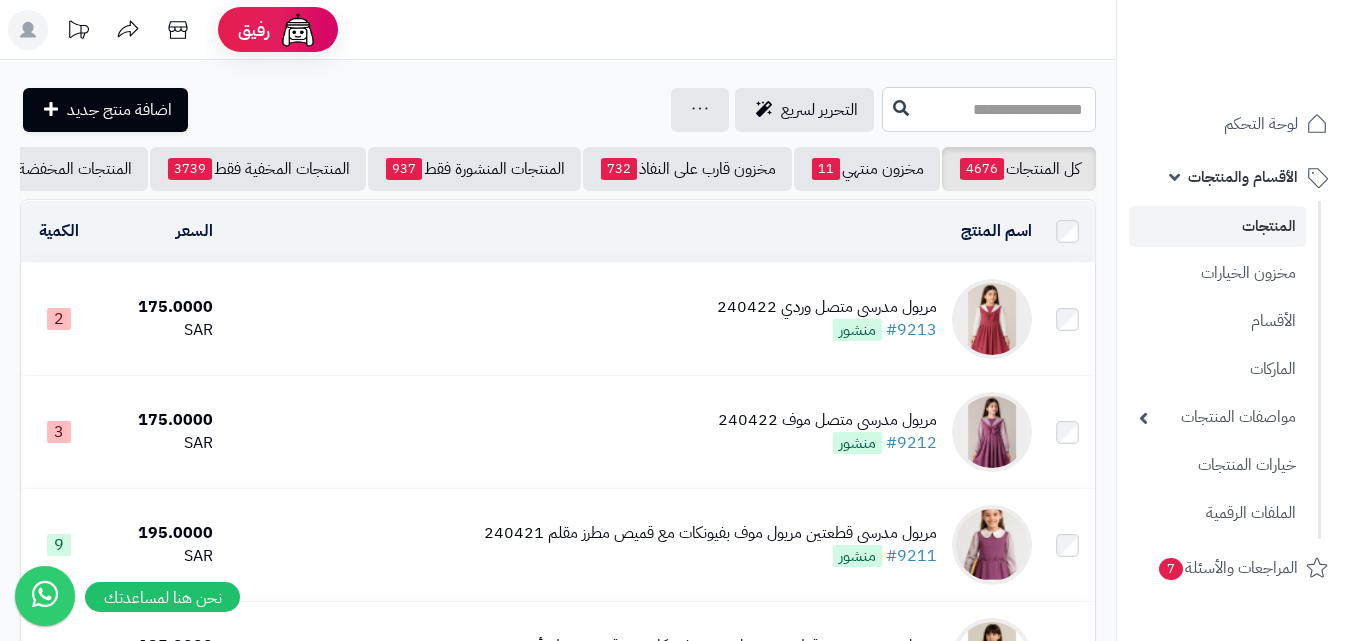 click at bounding box center (989, 109) 